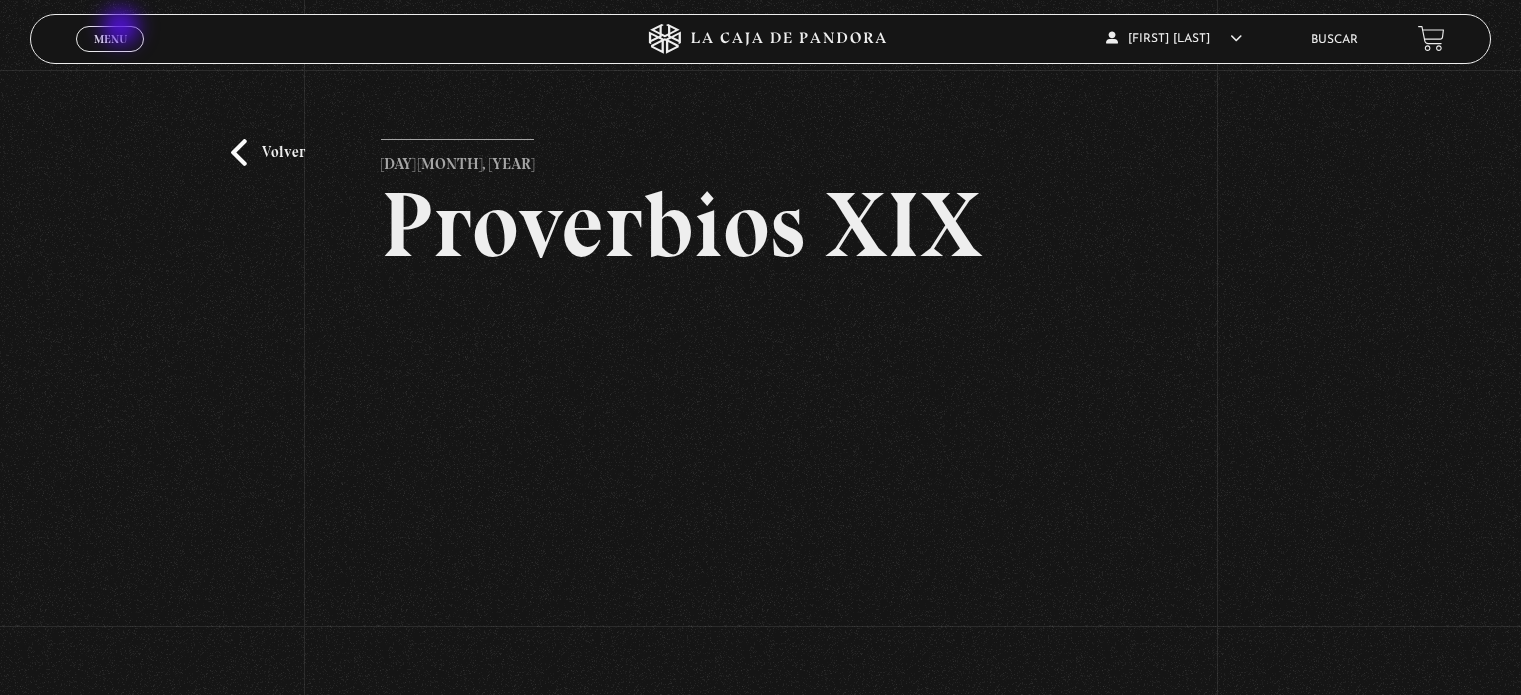 click on "Menu Cerrar" at bounding box center [110, 39] 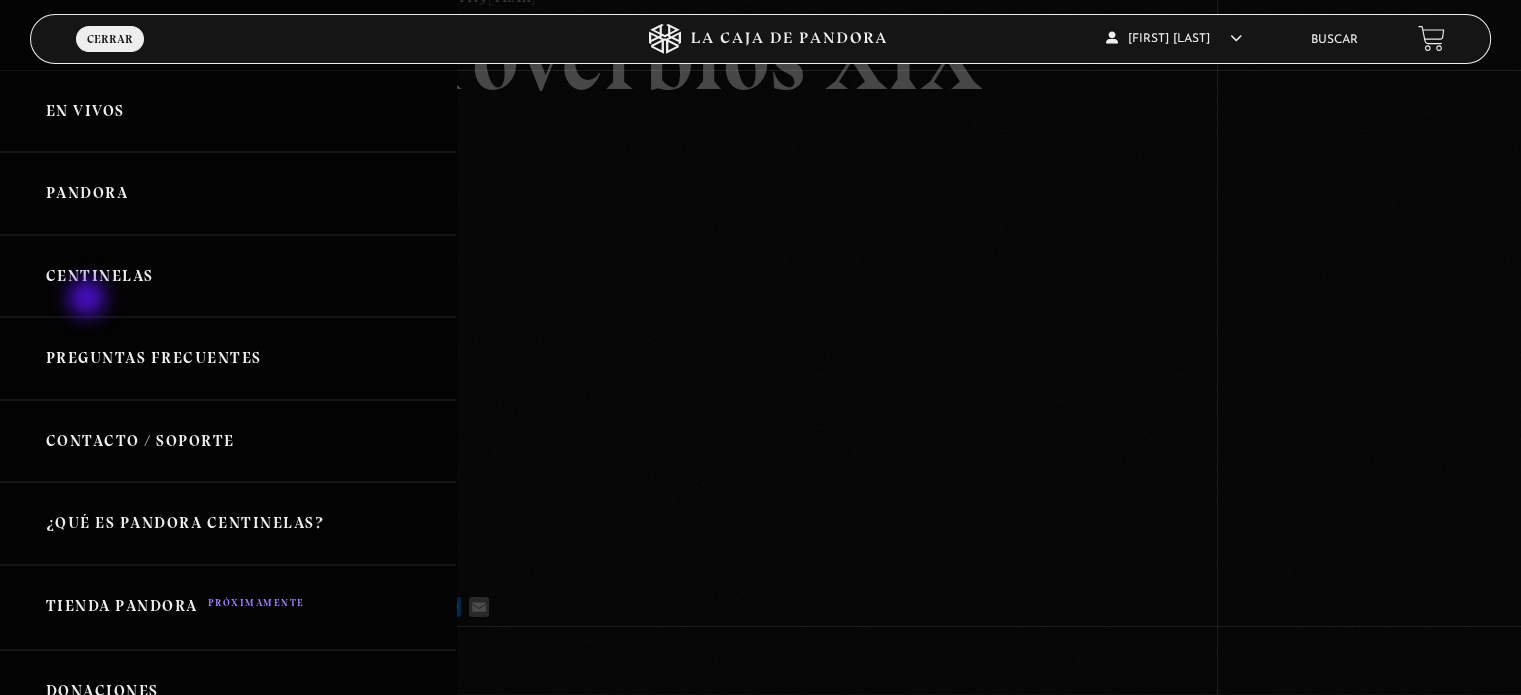 click on "Centinelas" at bounding box center [228, 276] 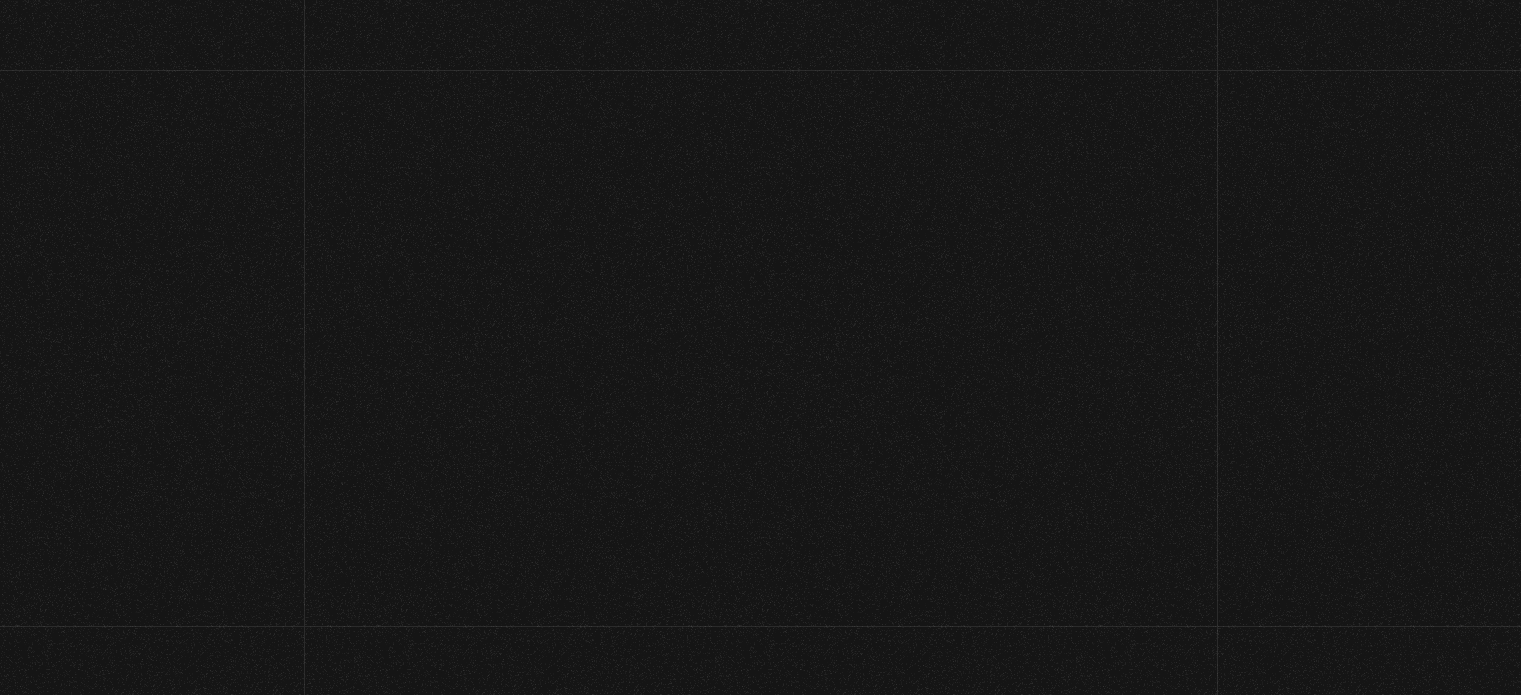 scroll, scrollTop: 0, scrollLeft: 0, axis: both 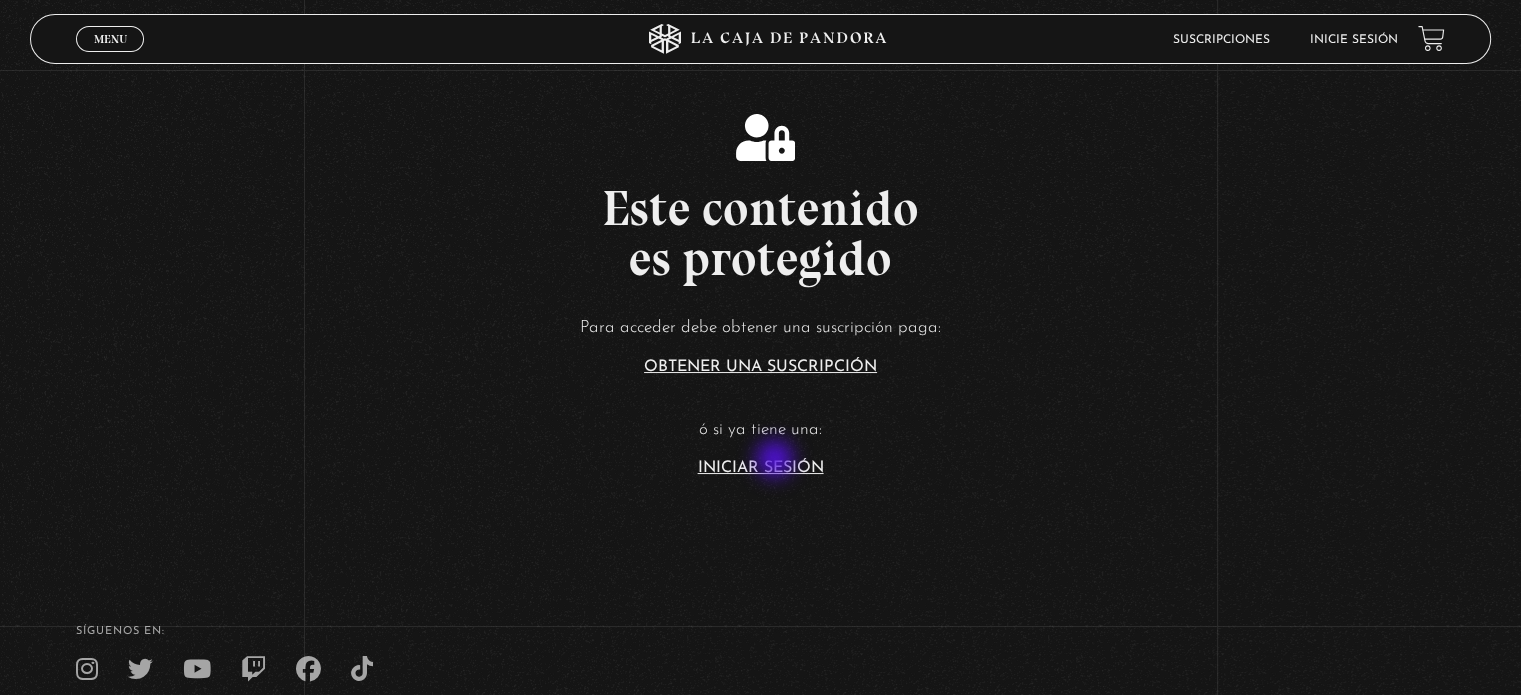 click on "Iniciar Sesión" at bounding box center (761, 468) 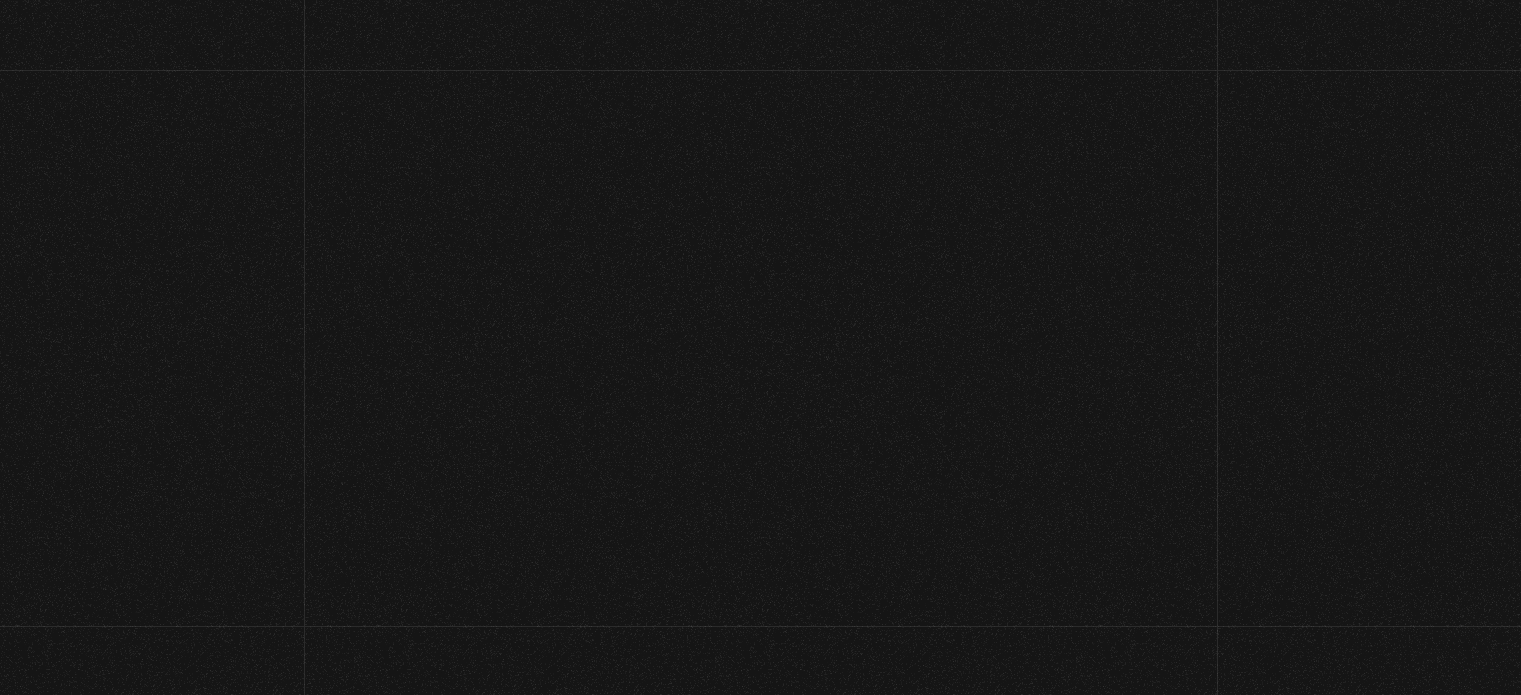 scroll, scrollTop: 0, scrollLeft: 0, axis: both 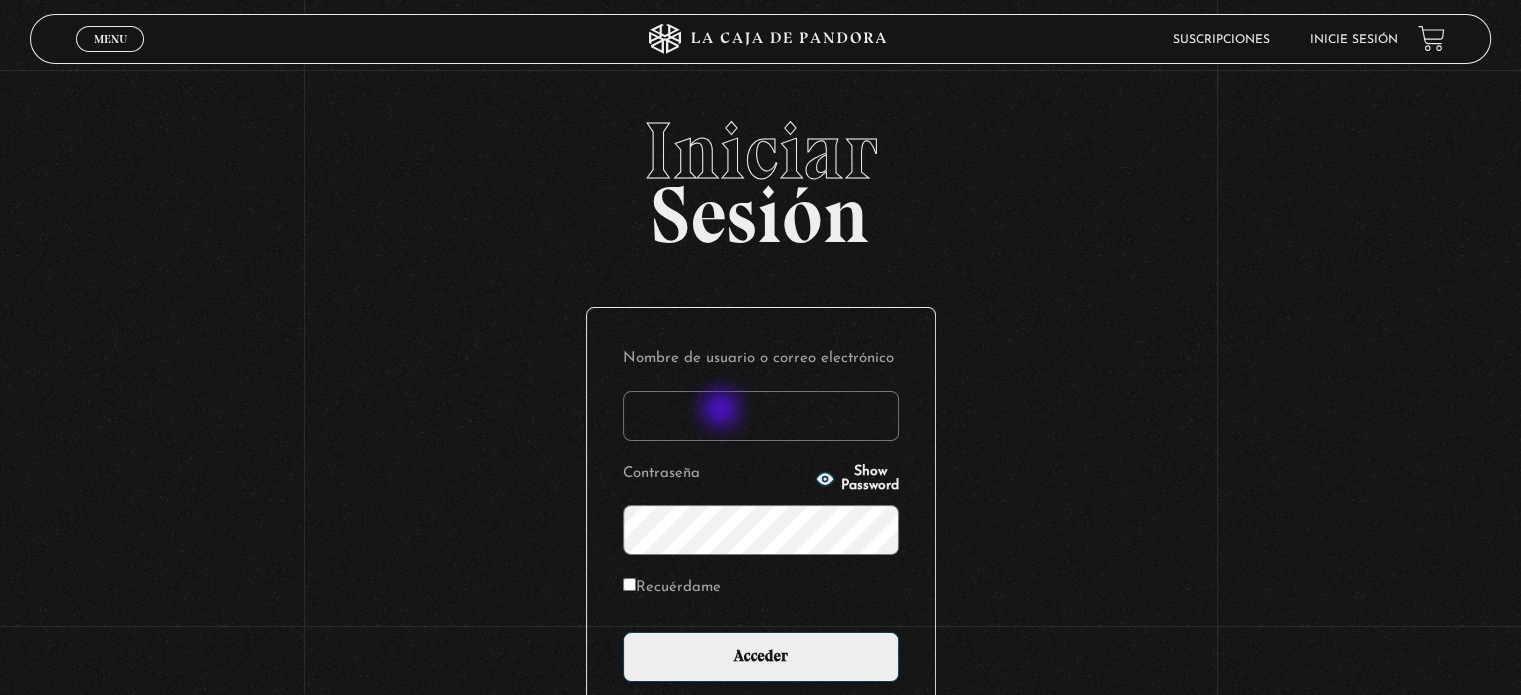 click on "Nombre de usuario o correo electrónico" at bounding box center [761, 416] 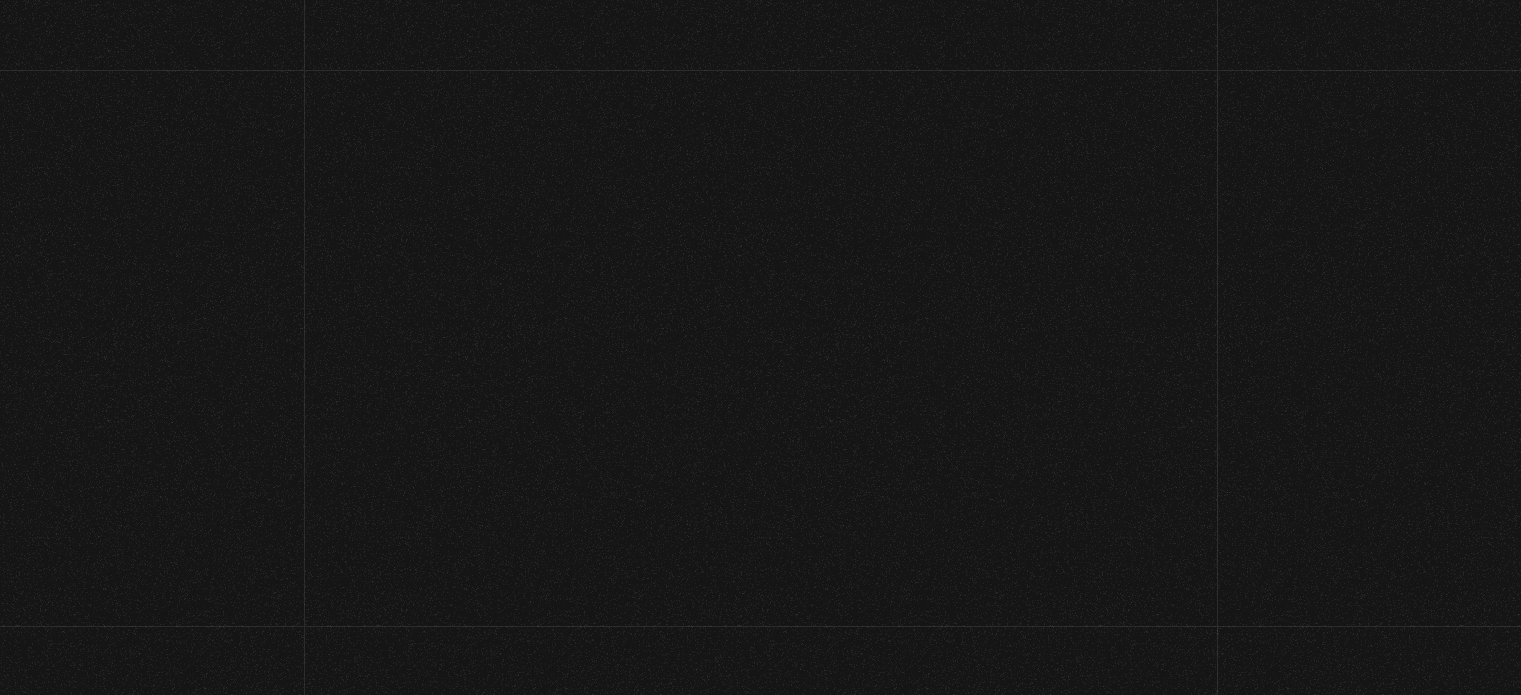 scroll, scrollTop: 0, scrollLeft: 0, axis: both 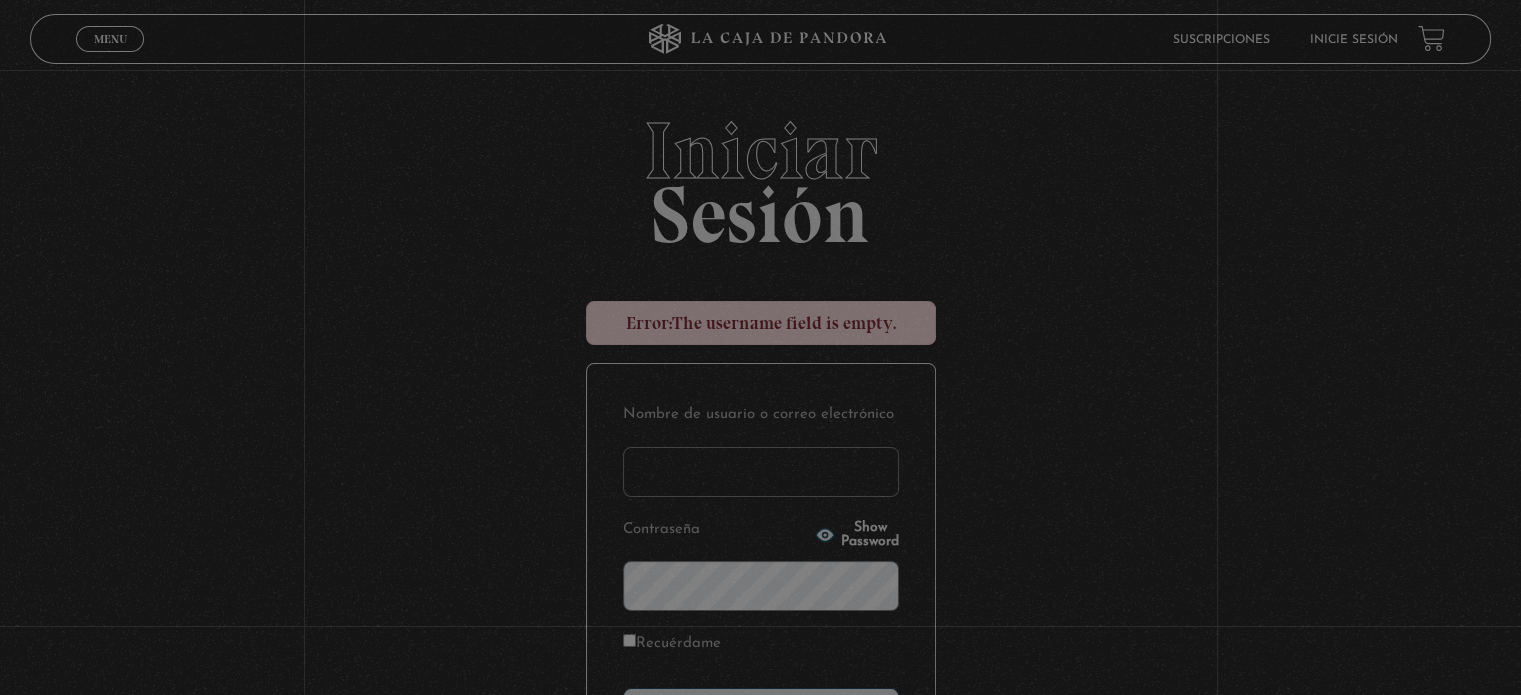 click on "Acceder" at bounding box center (761, 713) 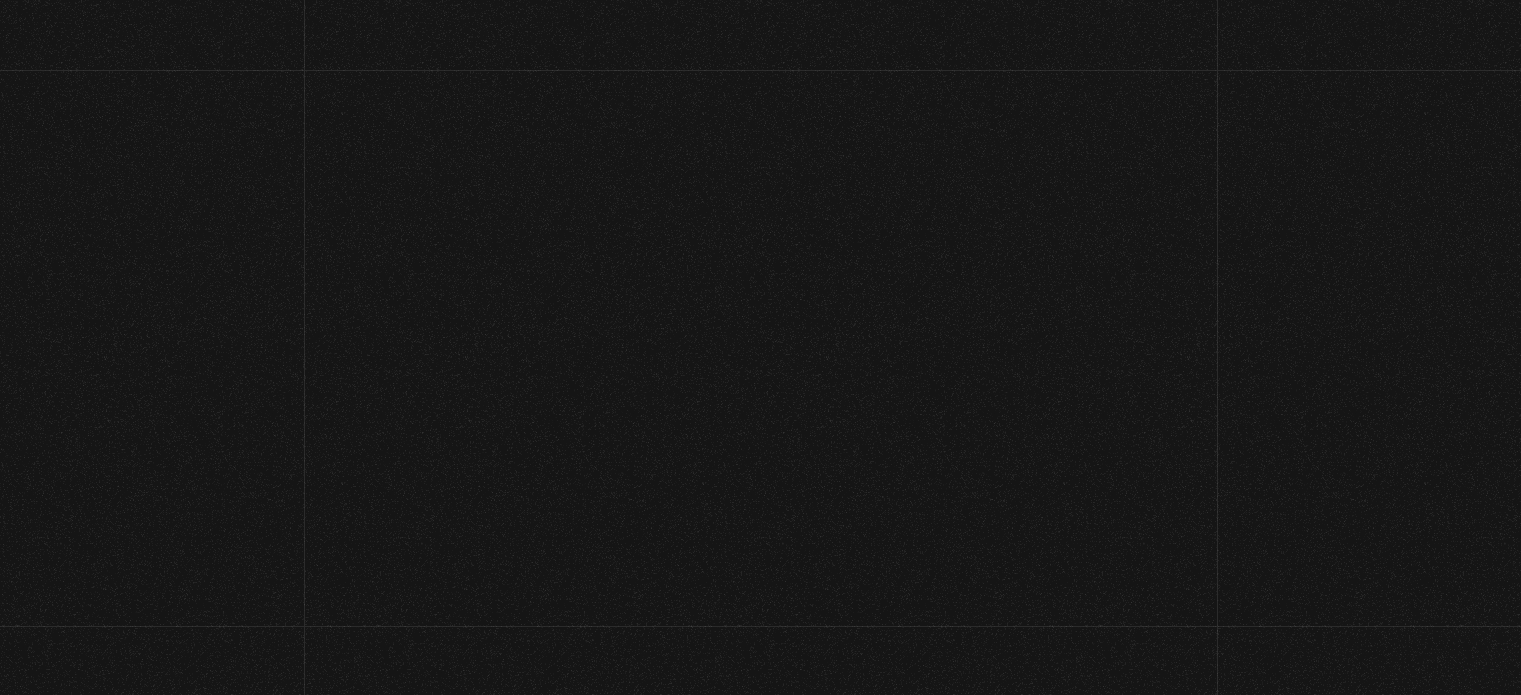 scroll, scrollTop: 0, scrollLeft: 0, axis: both 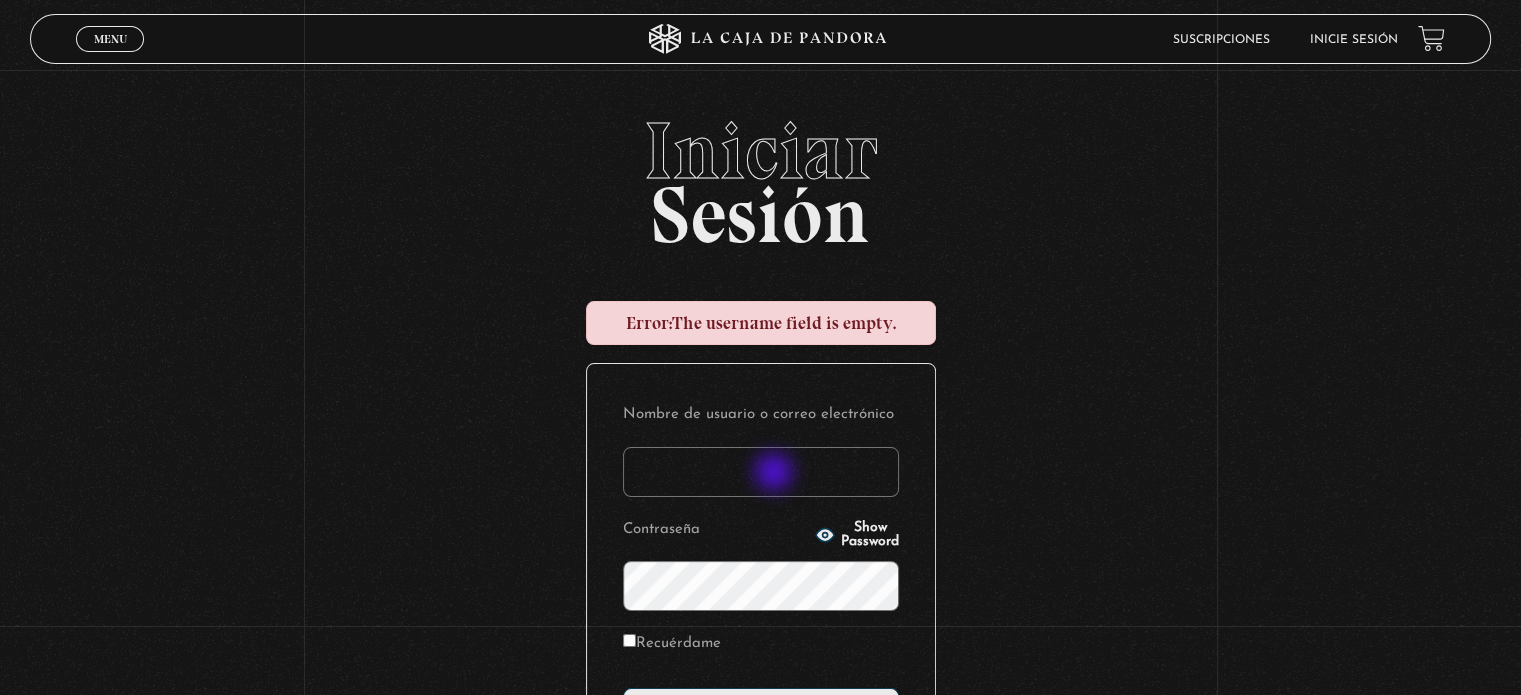 click on "Nombre de usuario o correo electrónico" at bounding box center (761, 472) 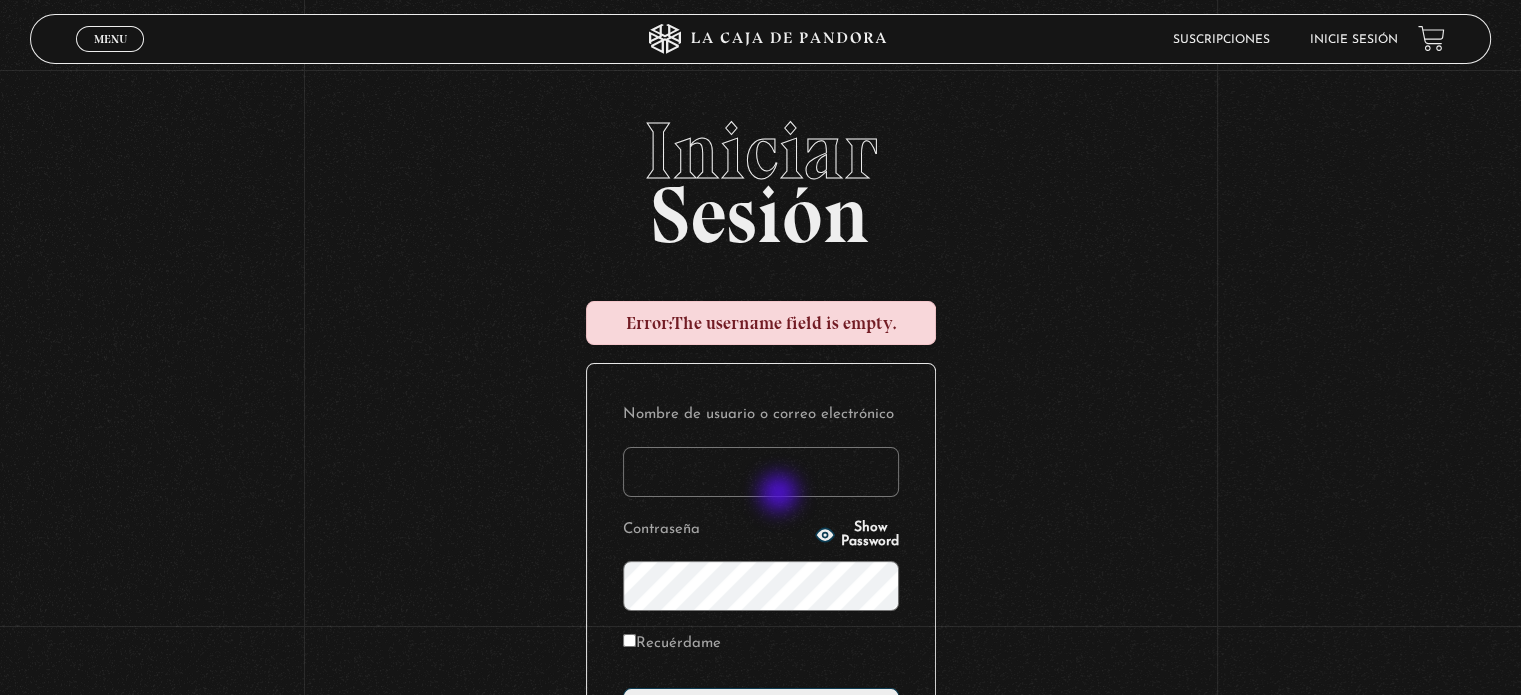 type on "[FIRST]" 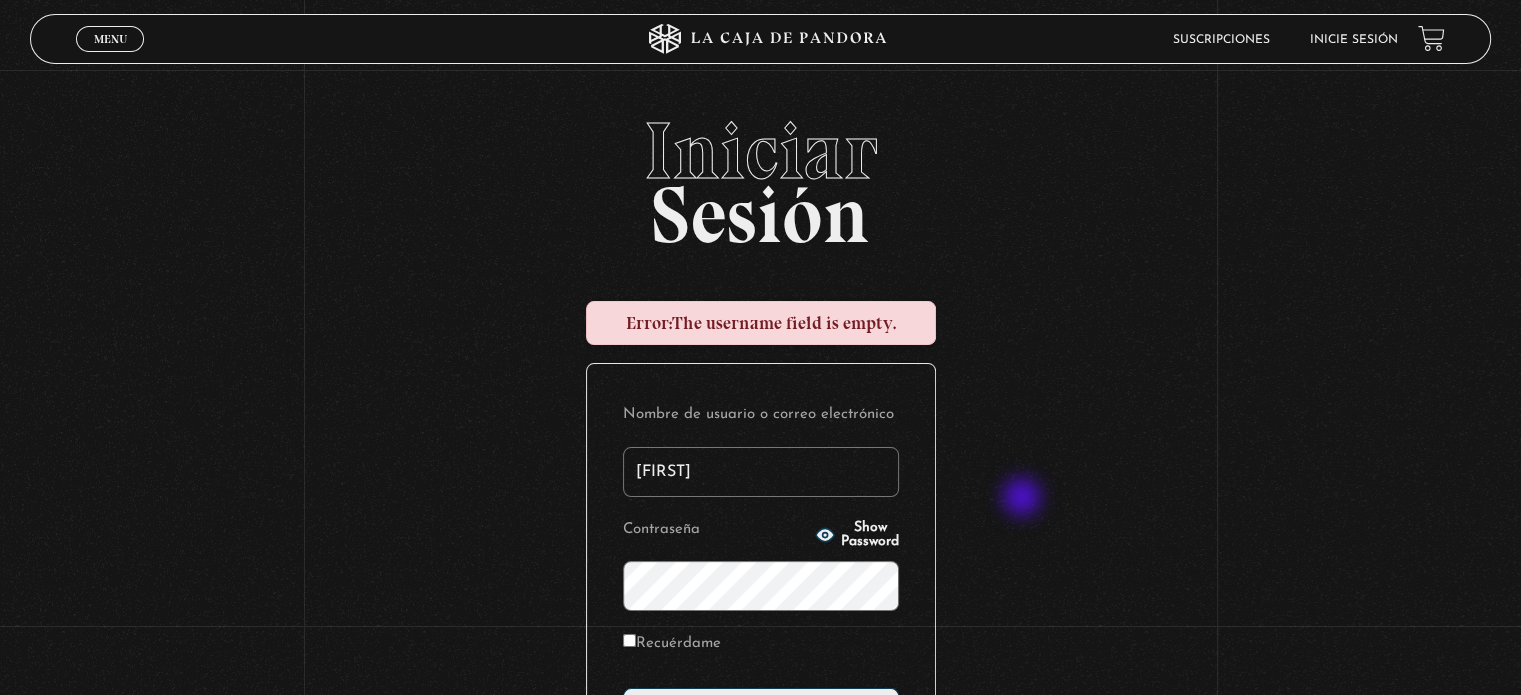 click on "Iniciar Sesión Error:  The username field is empty.   Nombre de usuario o correo electrónico   Zuly   Contraseña         Show Password    Recuérdame   Acceder         Lost Password?" at bounding box center (760, 521) 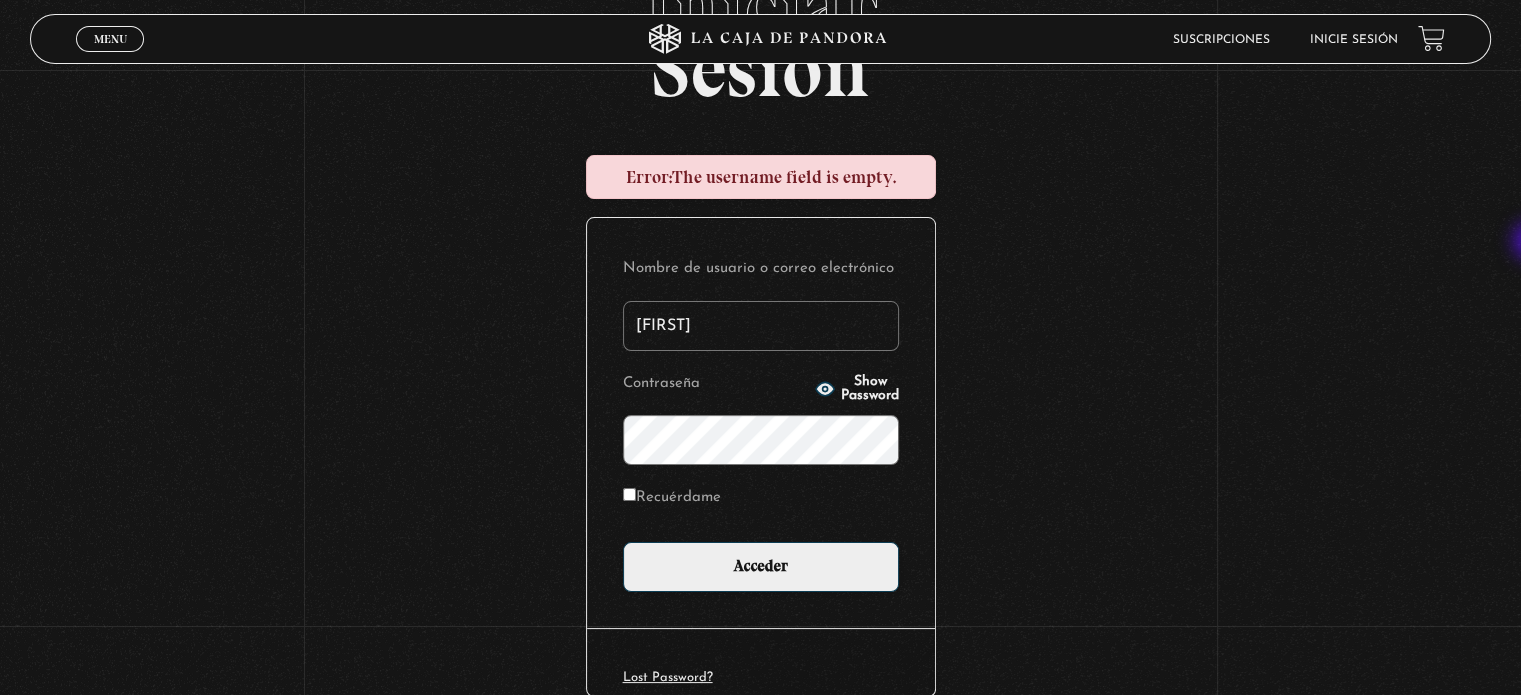 scroll, scrollTop: 140, scrollLeft: 0, axis: vertical 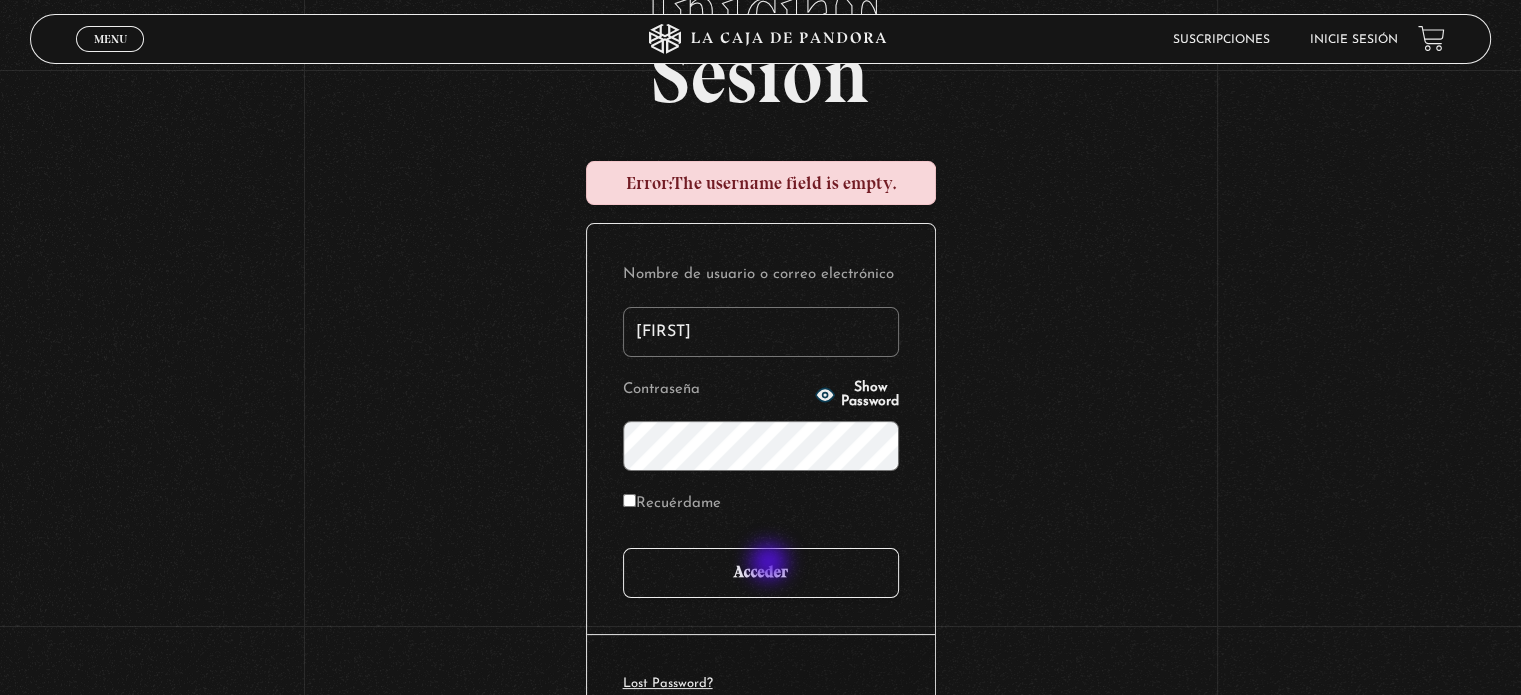 click on "Acceder" at bounding box center (761, 573) 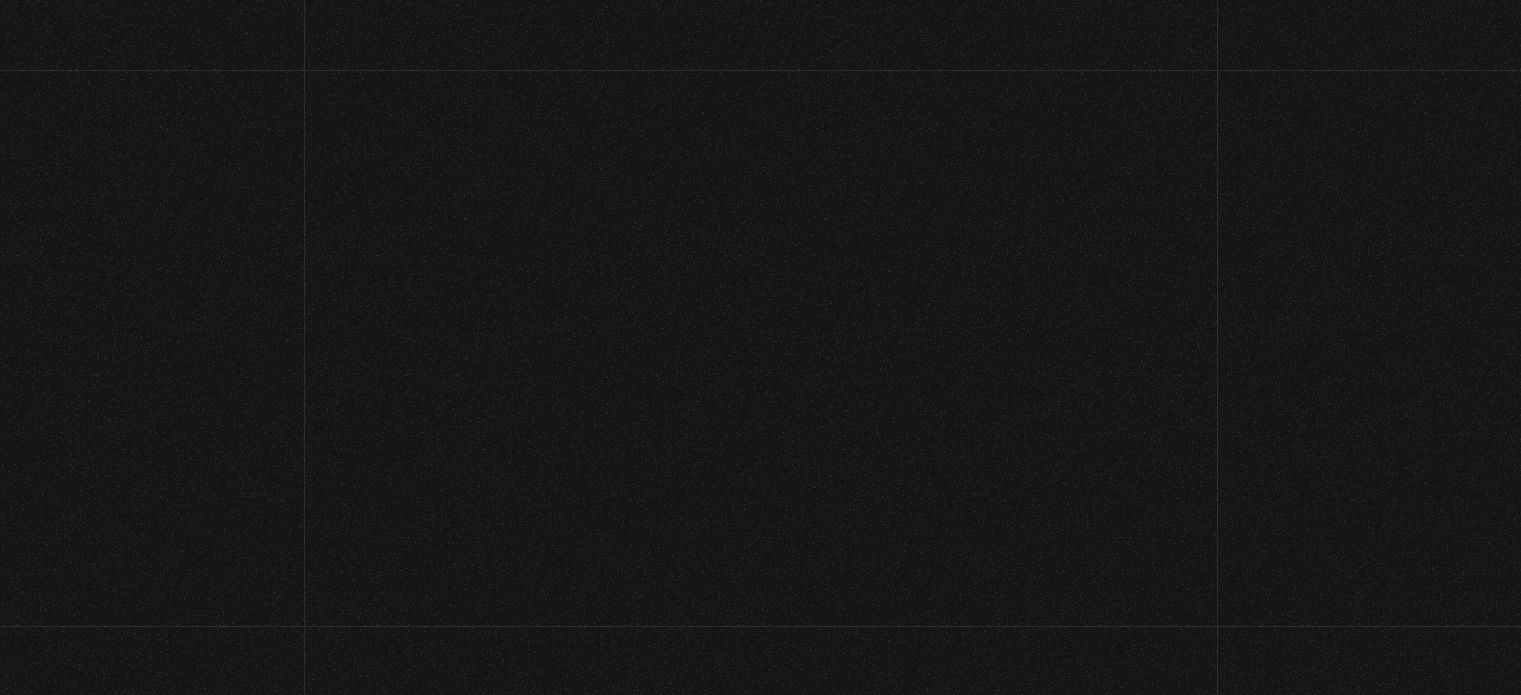 scroll, scrollTop: 0, scrollLeft: 0, axis: both 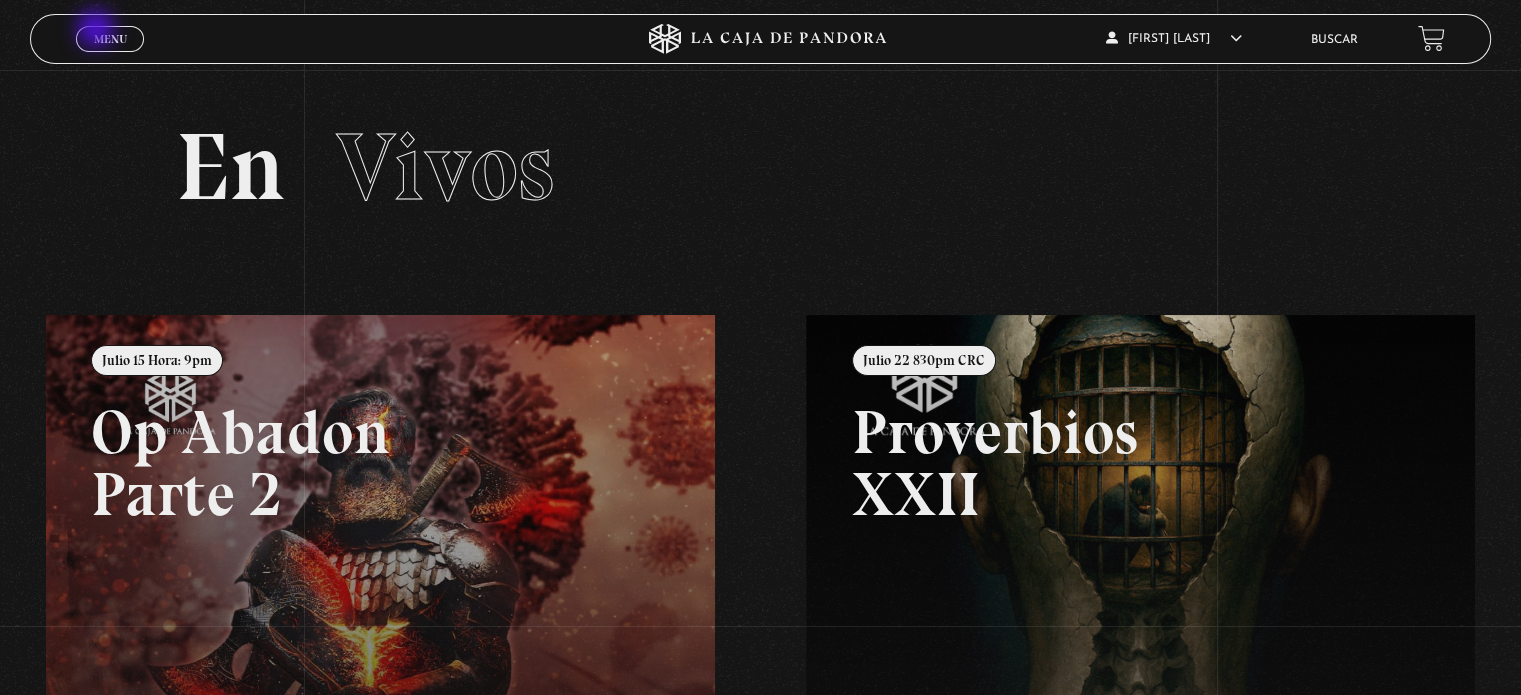 click on "Menu" at bounding box center [110, 39] 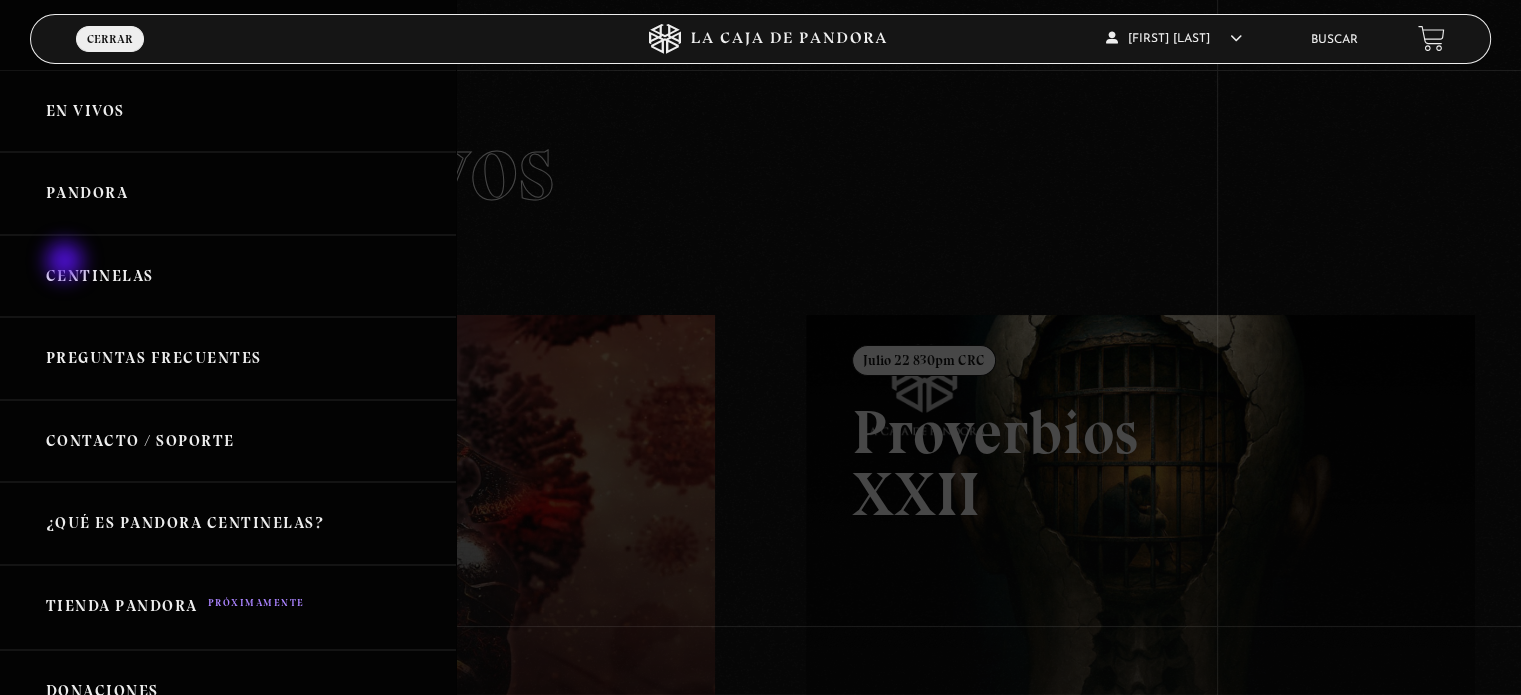 click on "Centinelas" at bounding box center [228, 276] 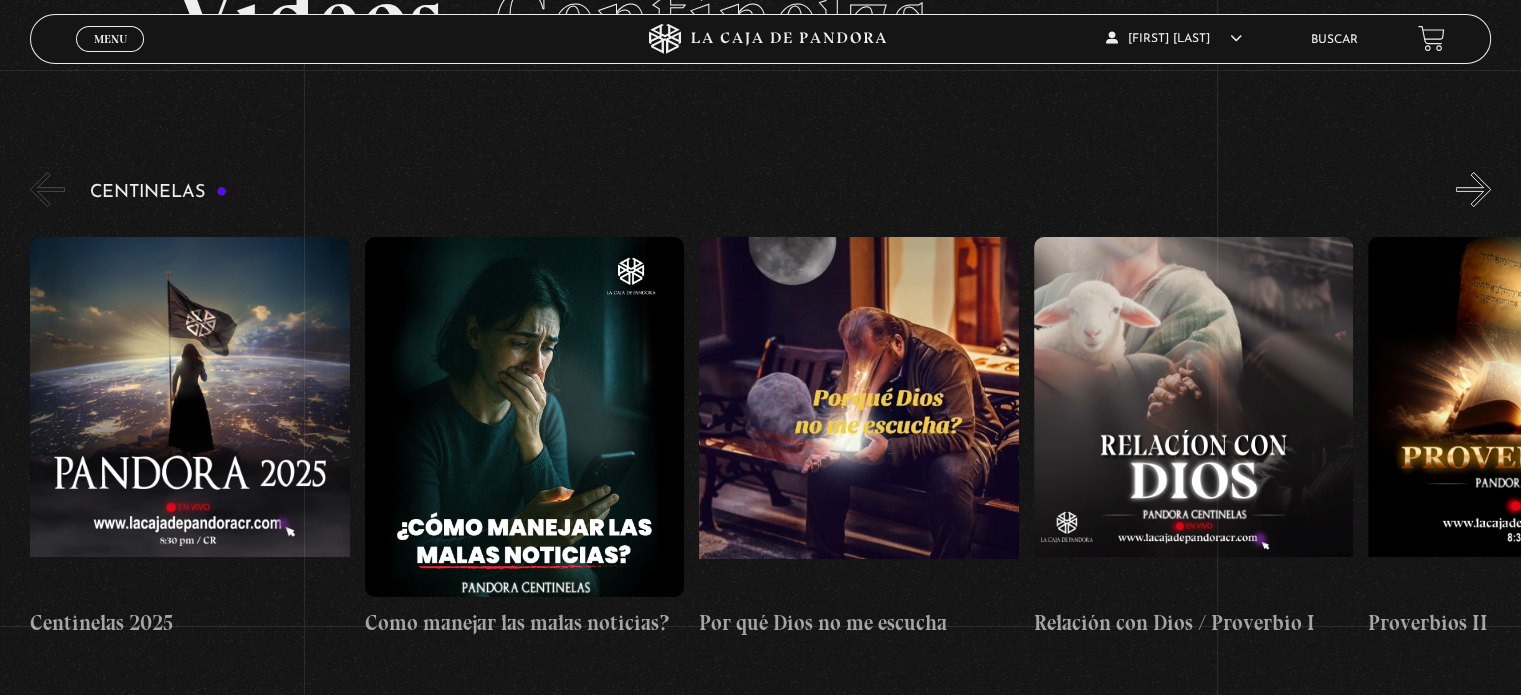 scroll, scrollTop: 205, scrollLeft: 0, axis: vertical 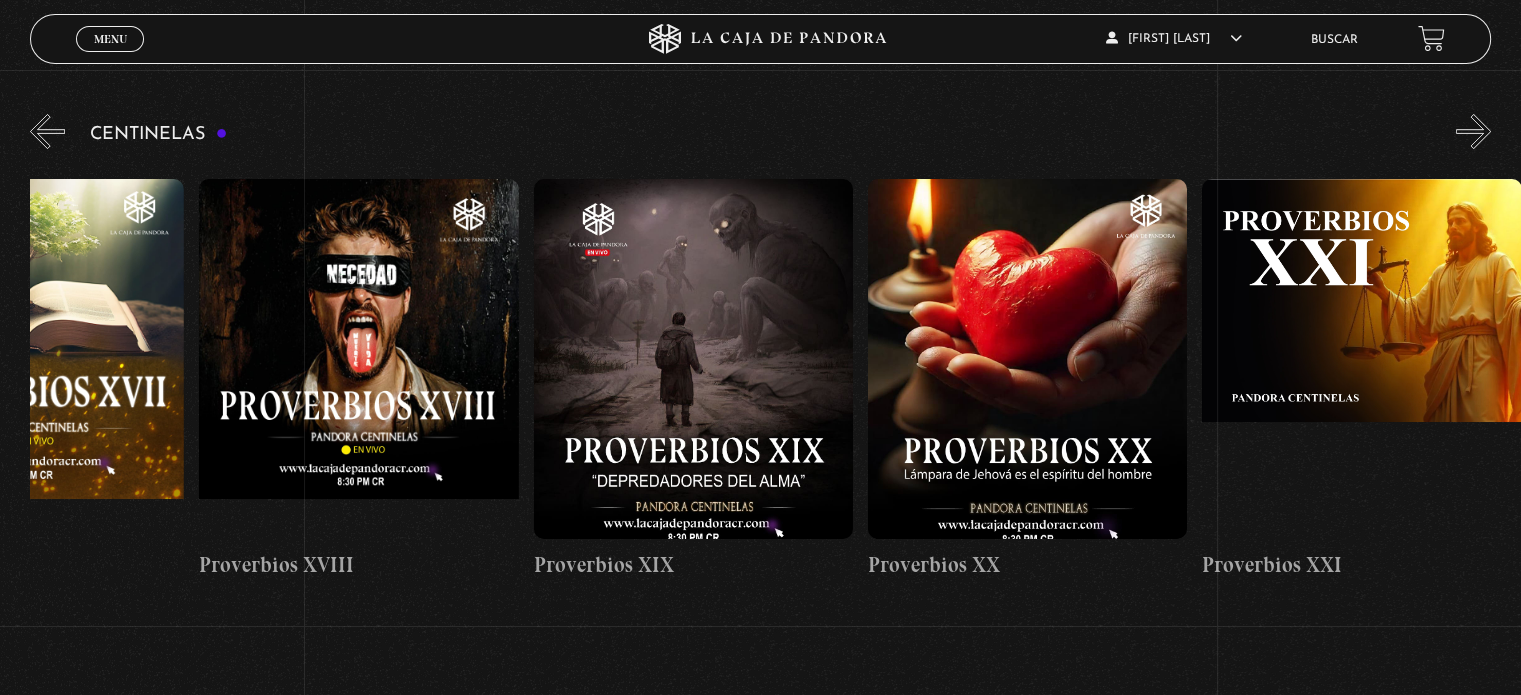 click at bounding box center (1027, 359) 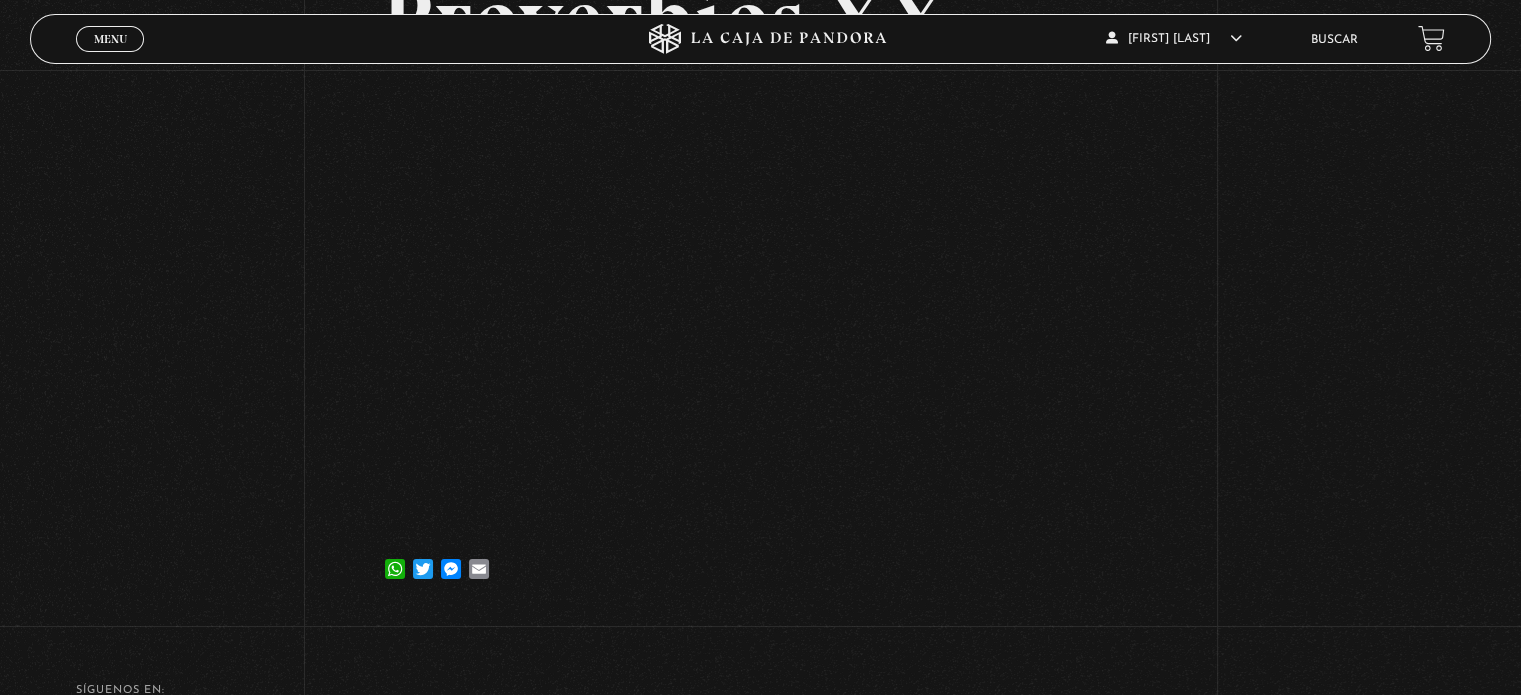 scroll, scrollTop: 215, scrollLeft: 0, axis: vertical 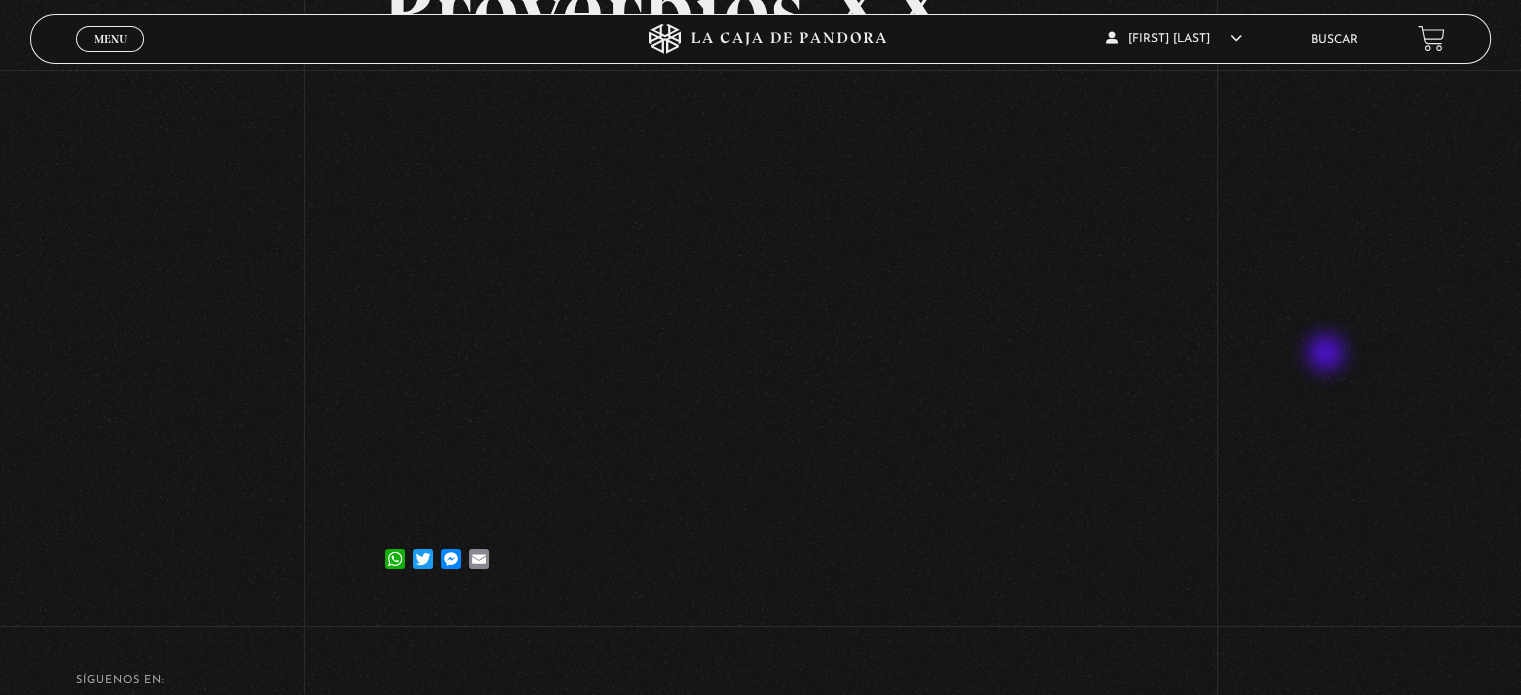 click on "[DATE]" at bounding box center [760, 230] 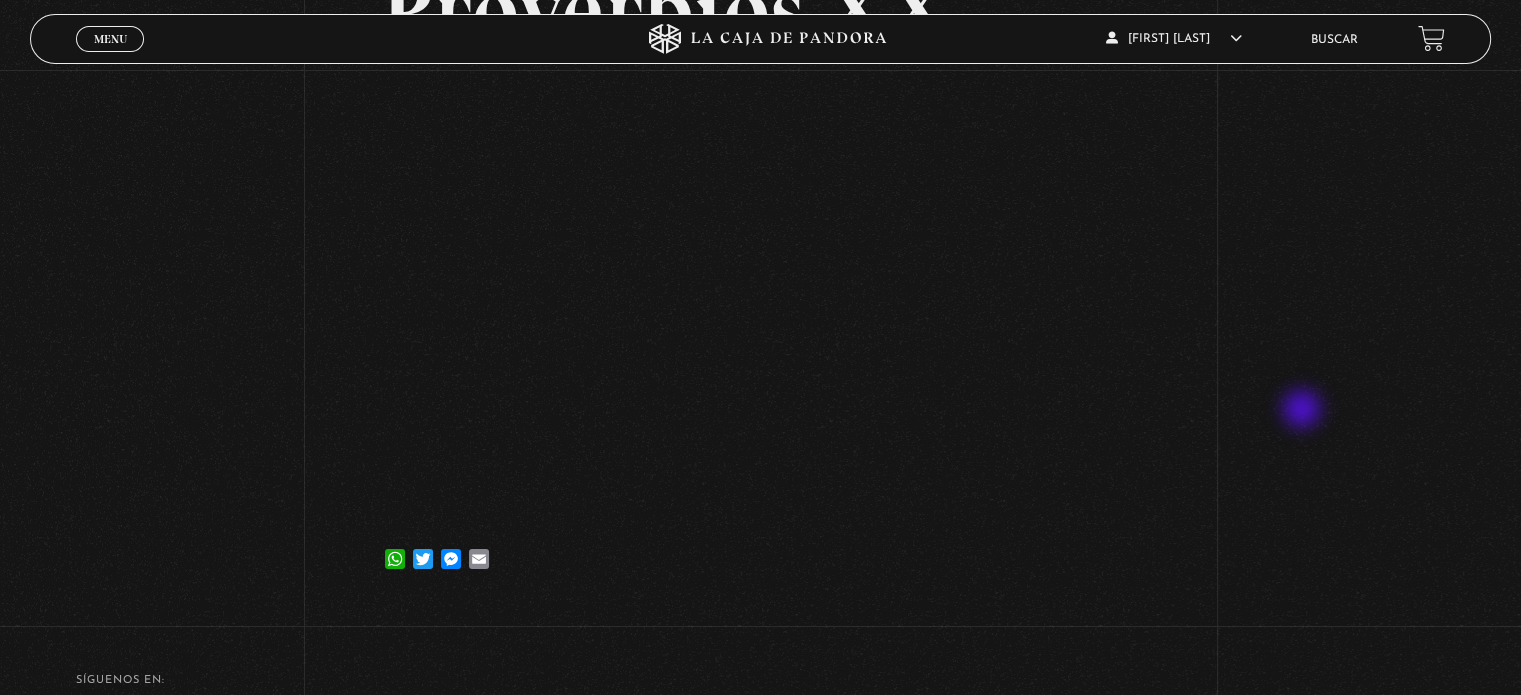 click on "[DATE]" at bounding box center (760, 230) 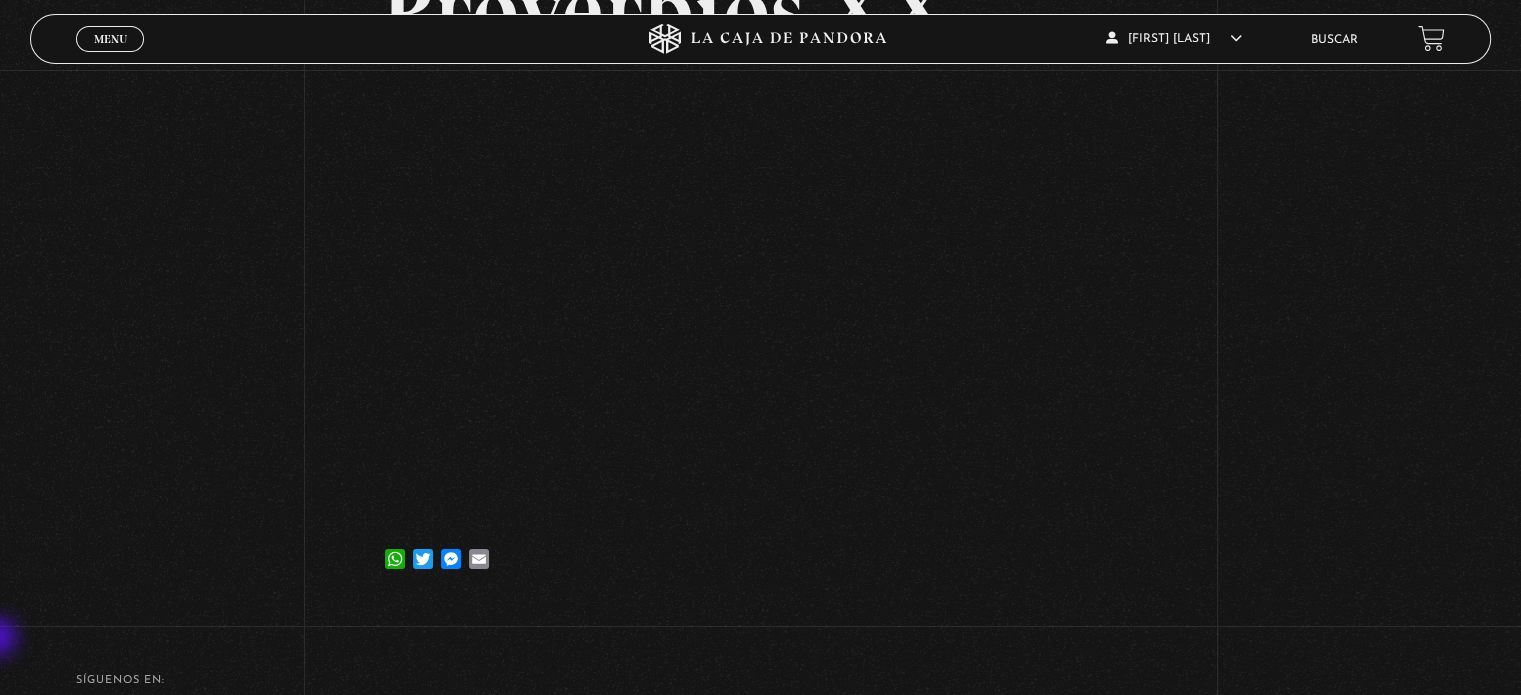 click on "La Caja de Pandora, Derechos Reservados  [YEAR]" at bounding box center [760, 758] 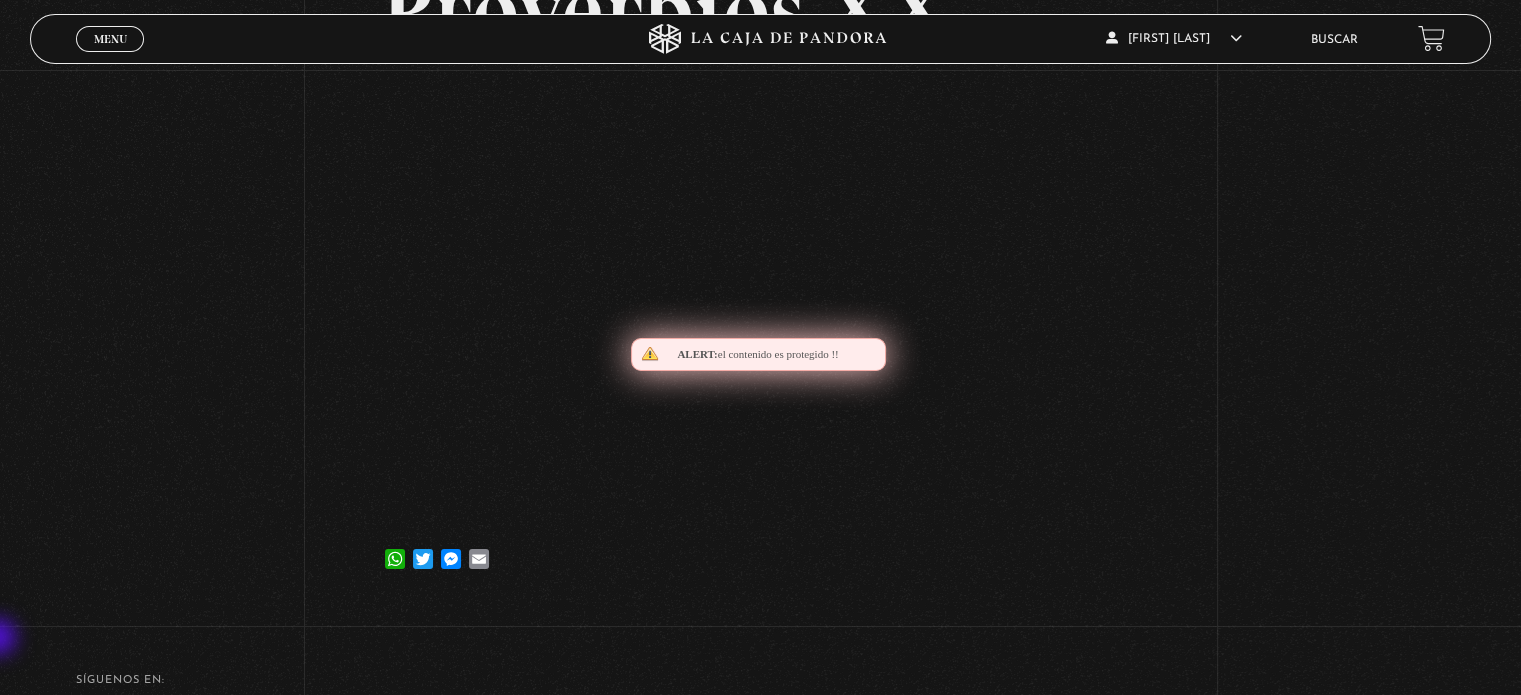 click on "La Caja de Pandora, Derechos Reservados  [YEAR]" at bounding box center [760, 758] 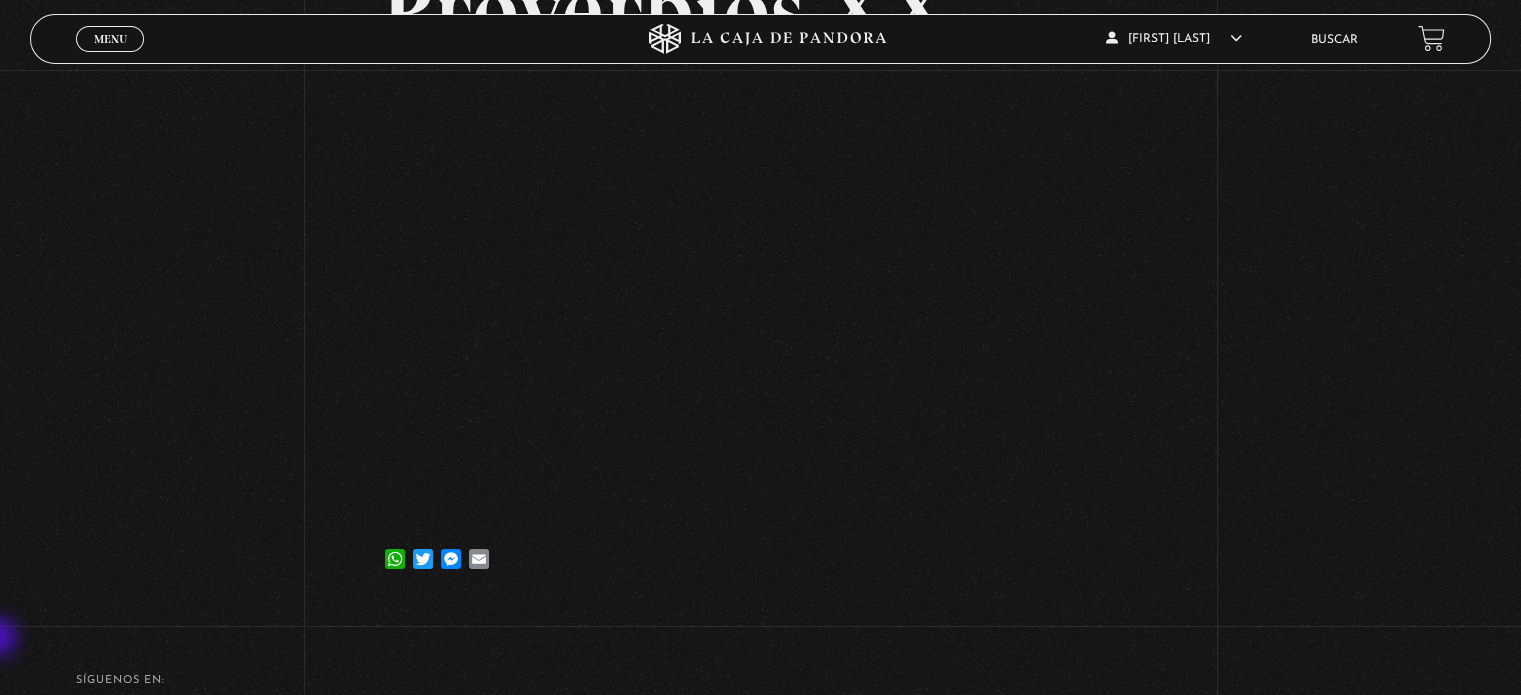 click on "La Caja de Pandora, Derechos Reservados  [YEAR]" at bounding box center [760, 758] 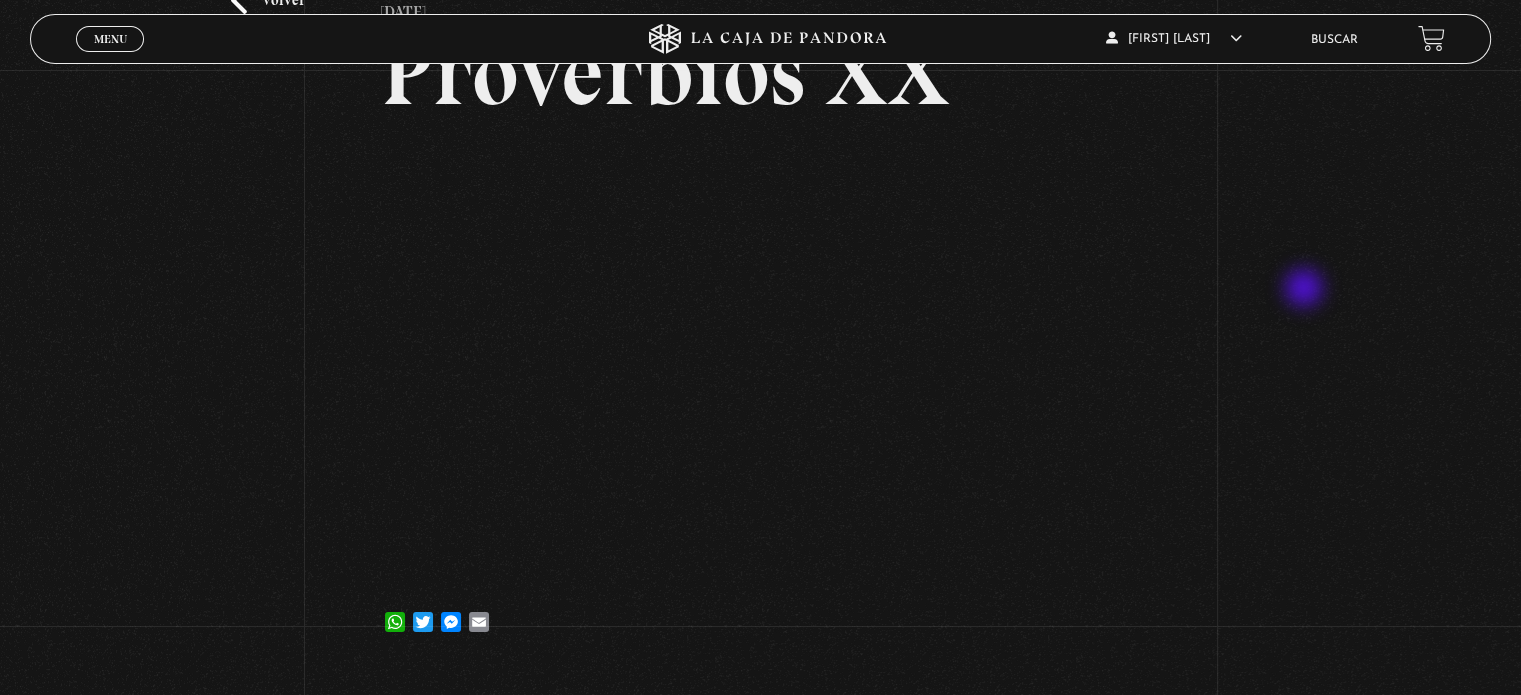 scroll, scrollTop: 148, scrollLeft: 0, axis: vertical 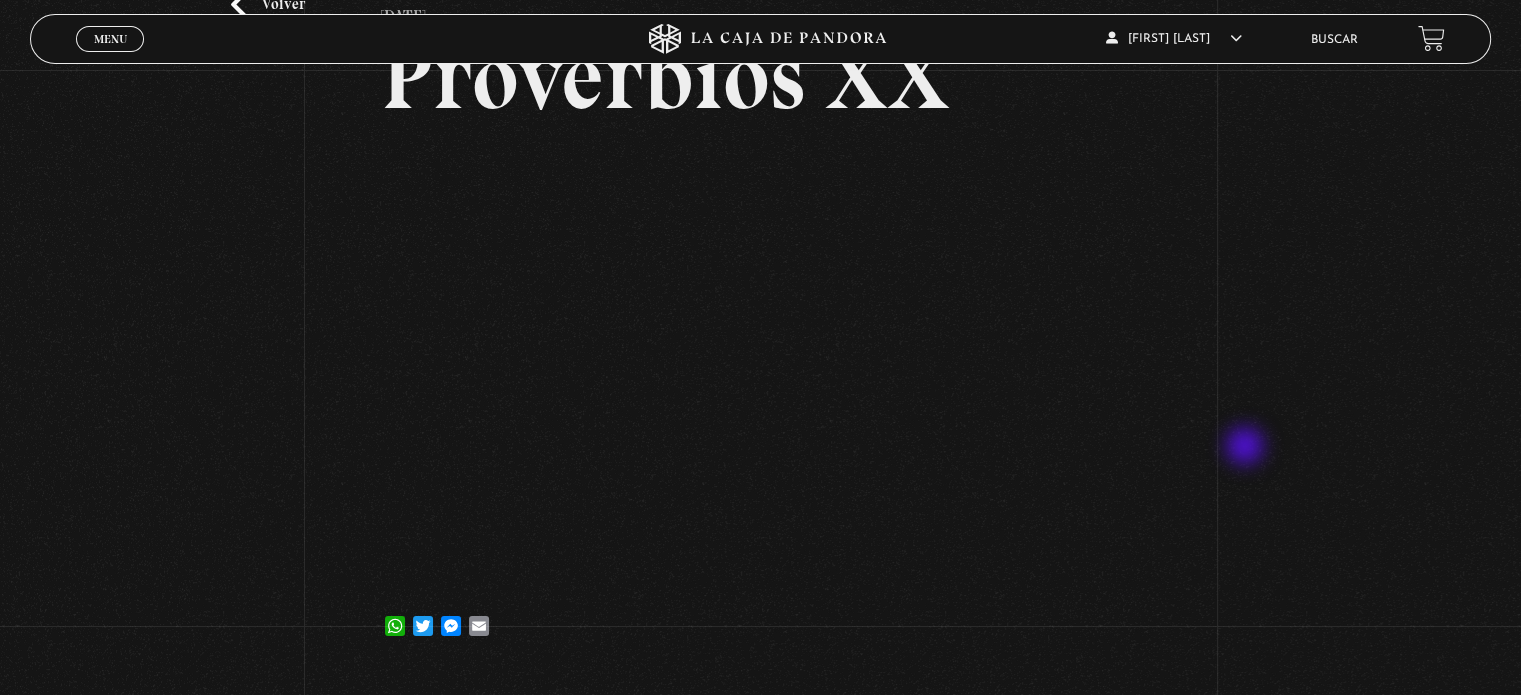 click on "[DATE]" at bounding box center [760, 297] 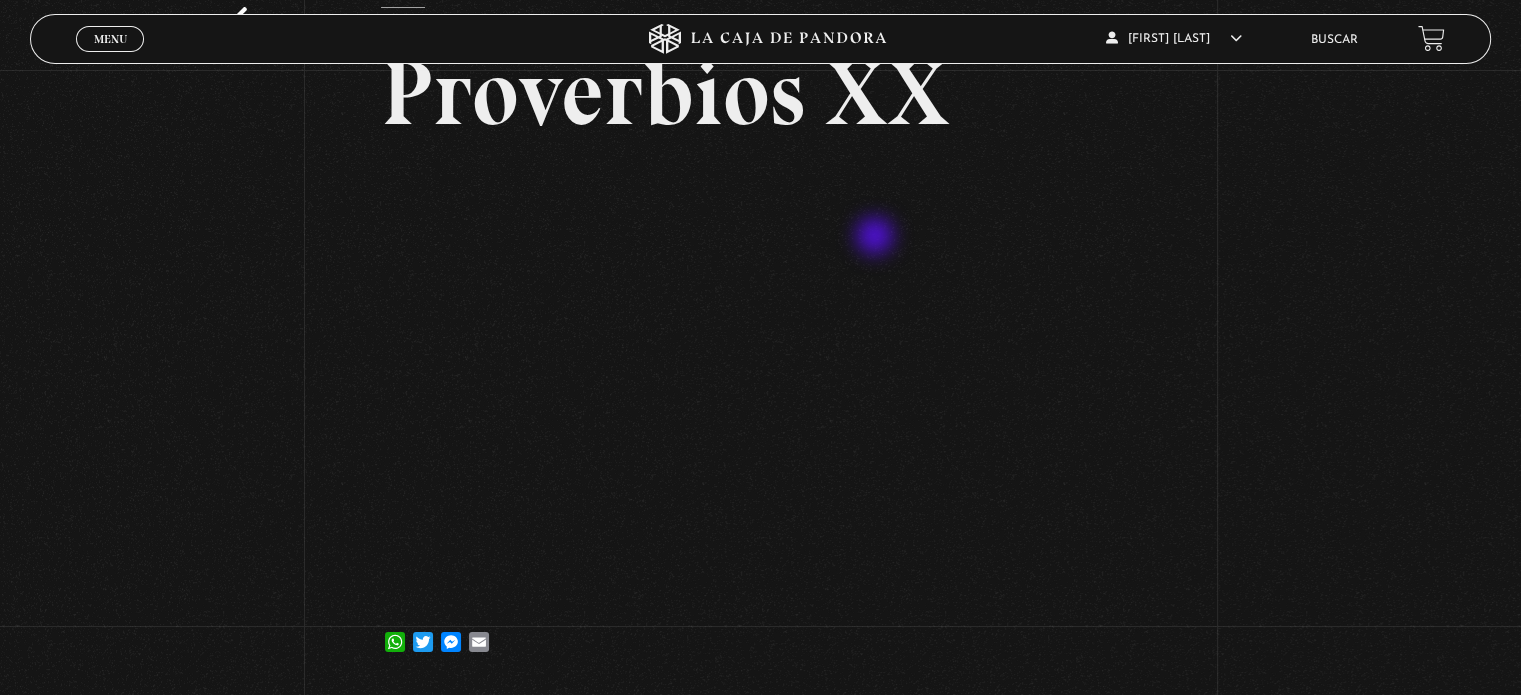 scroll, scrollTop: 137, scrollLeft: 0, axis: vertical 